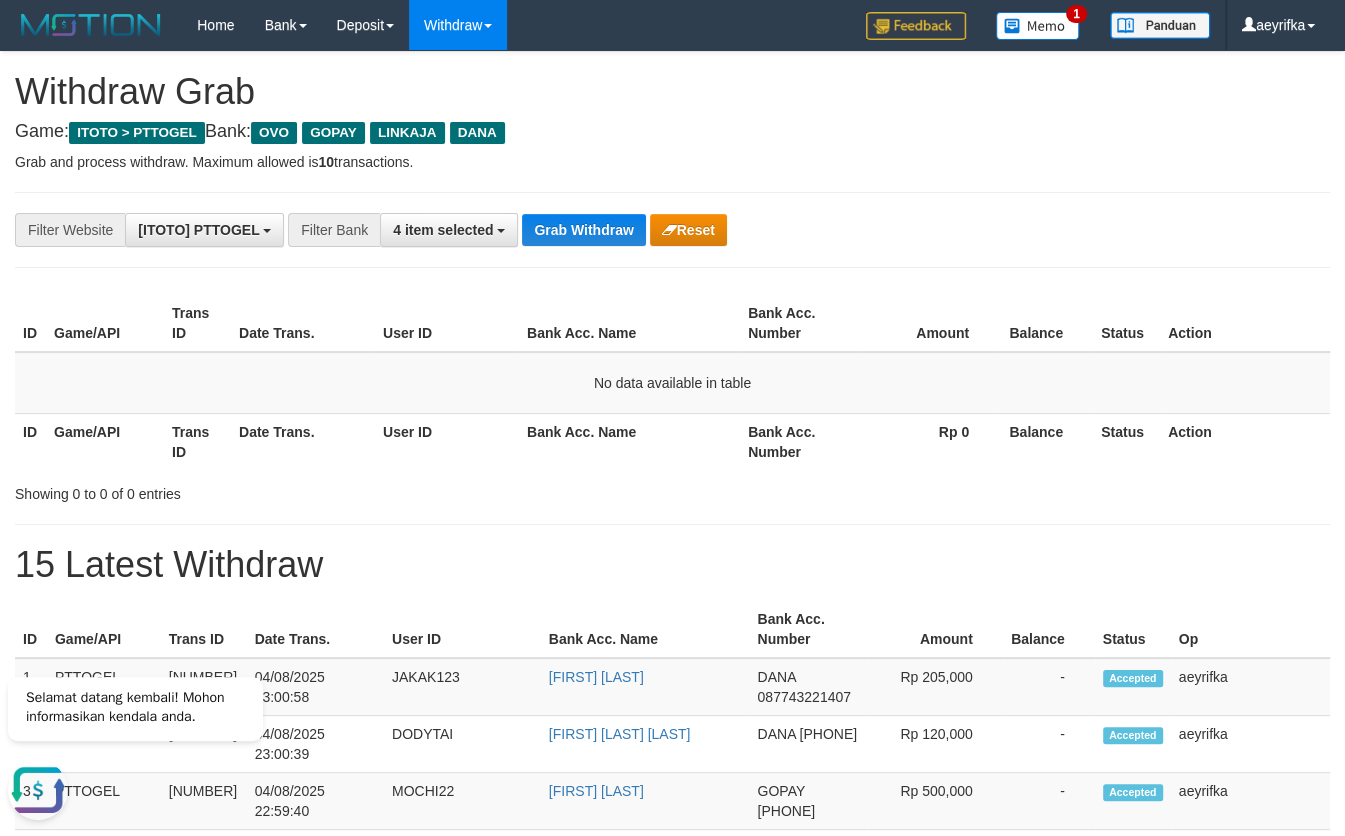scroll, scrollTop: 0, scrollLeft: 0, axis: both 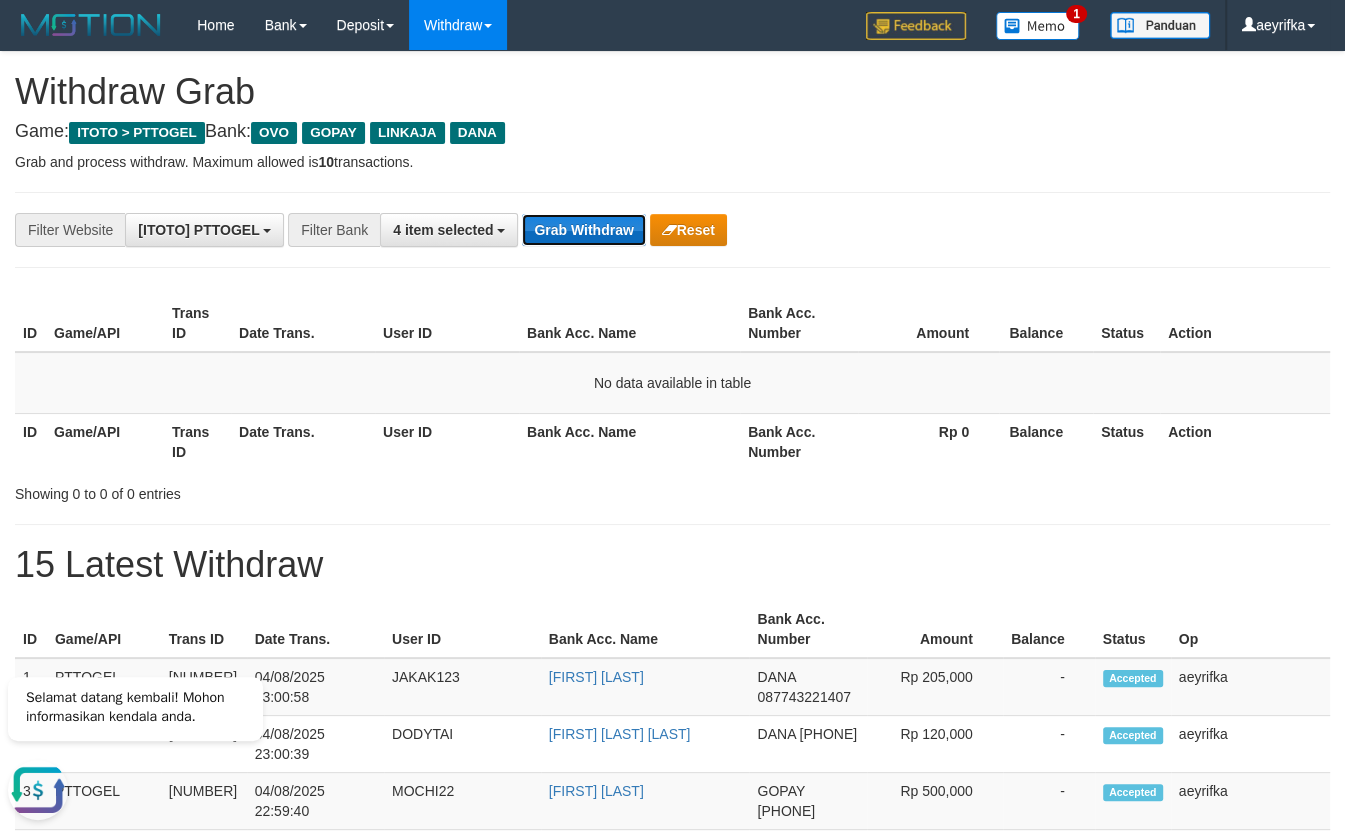 click on "Grab Withdraw" at bounding box center [583, 230] 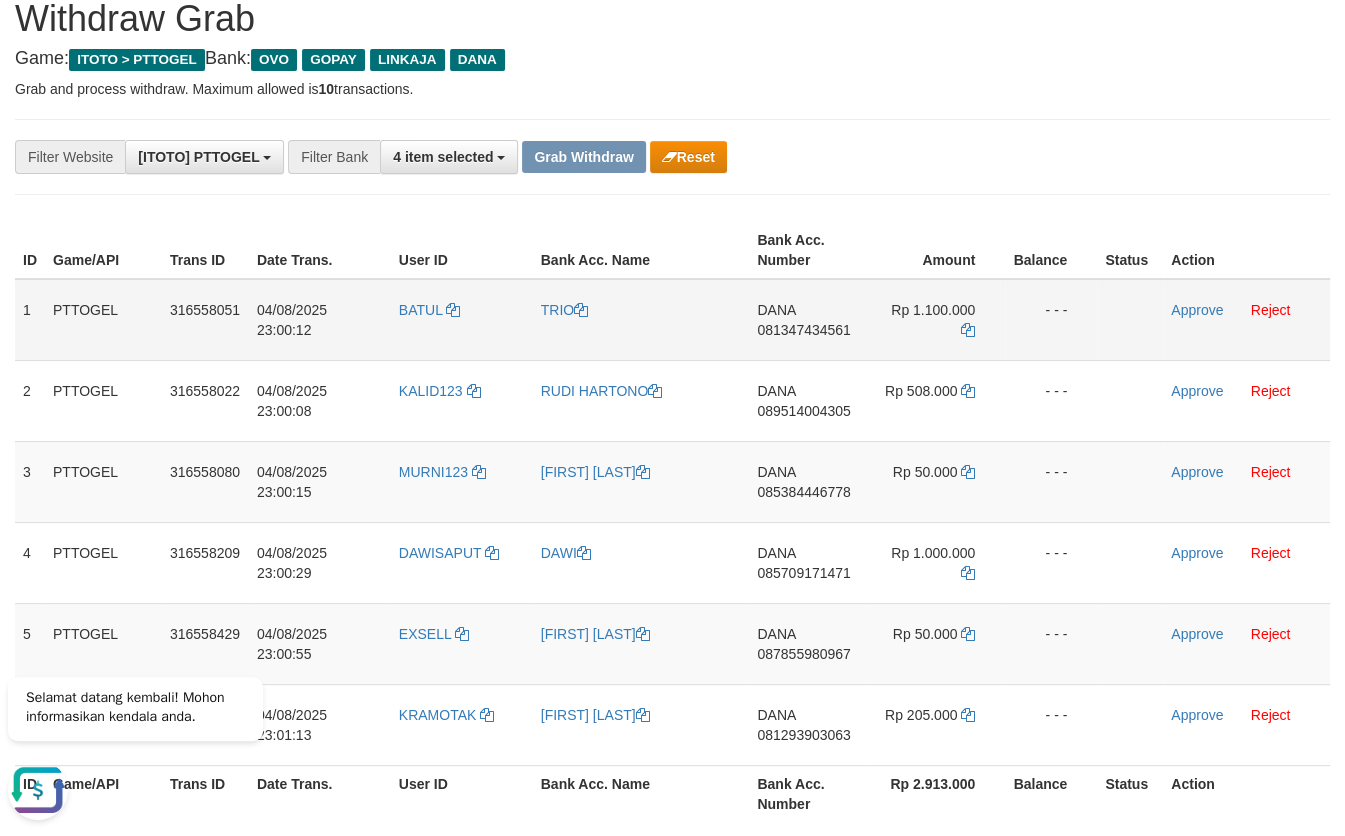 scroll, scrollTop: 73, scrollLeft: 0, axis: vertical 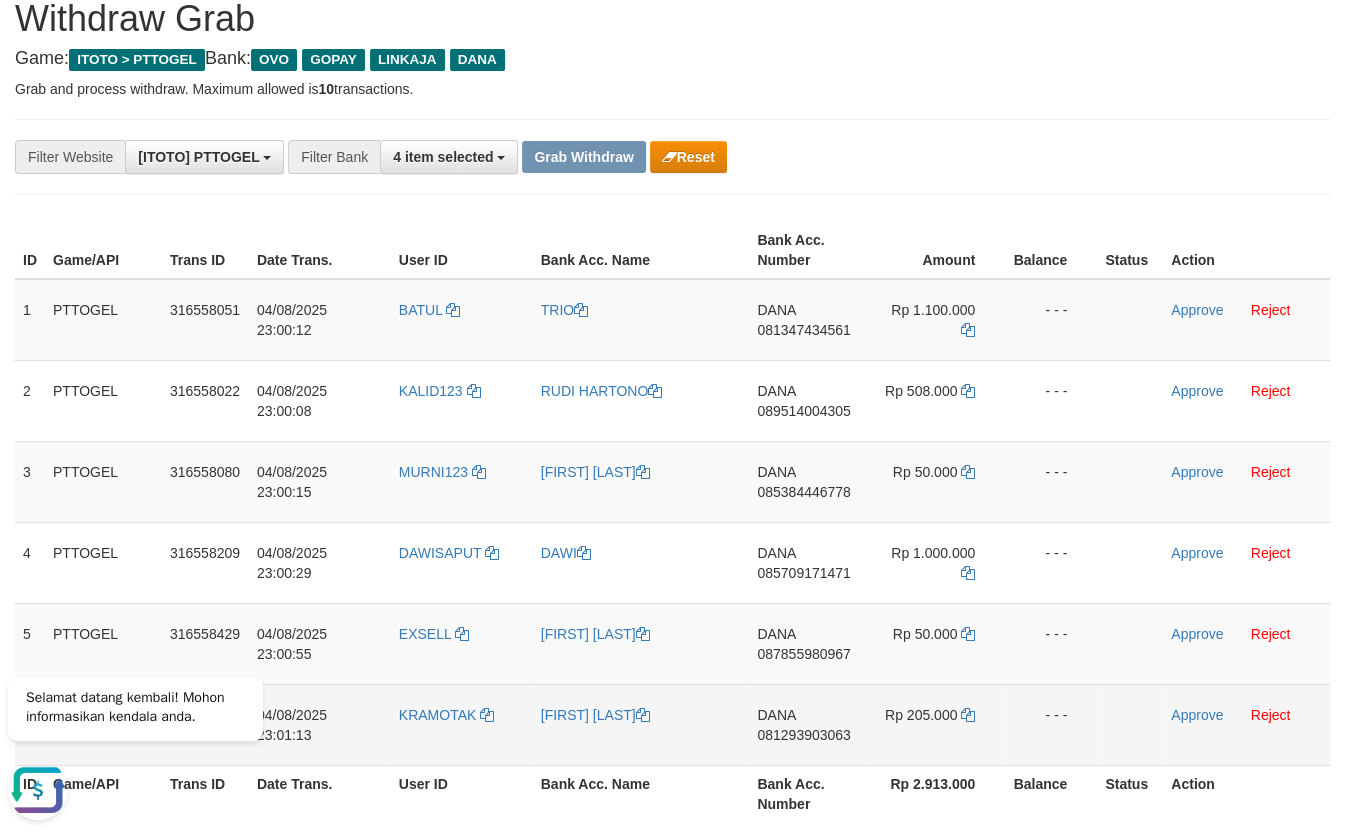 copy 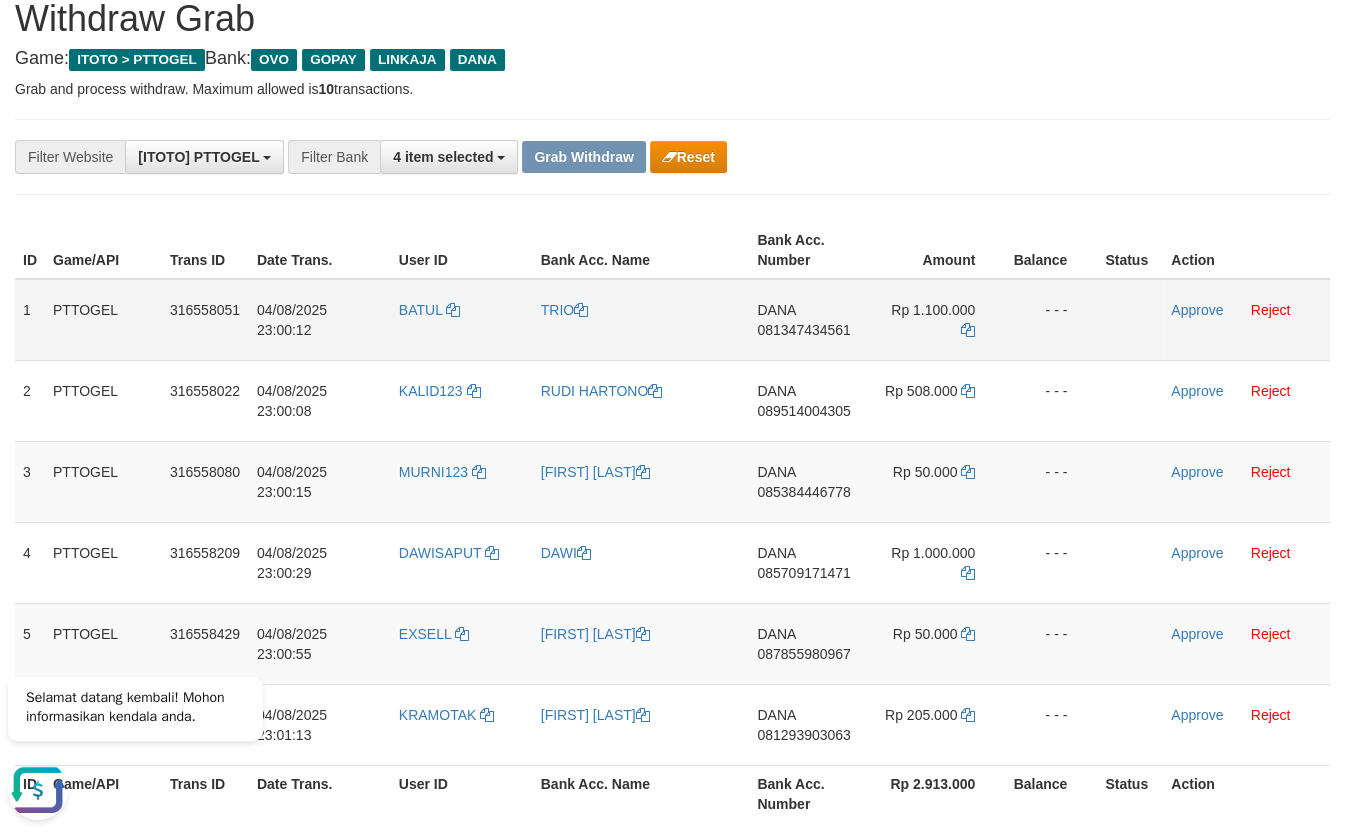 click on "081347434561" at bounding box center [803, 330] 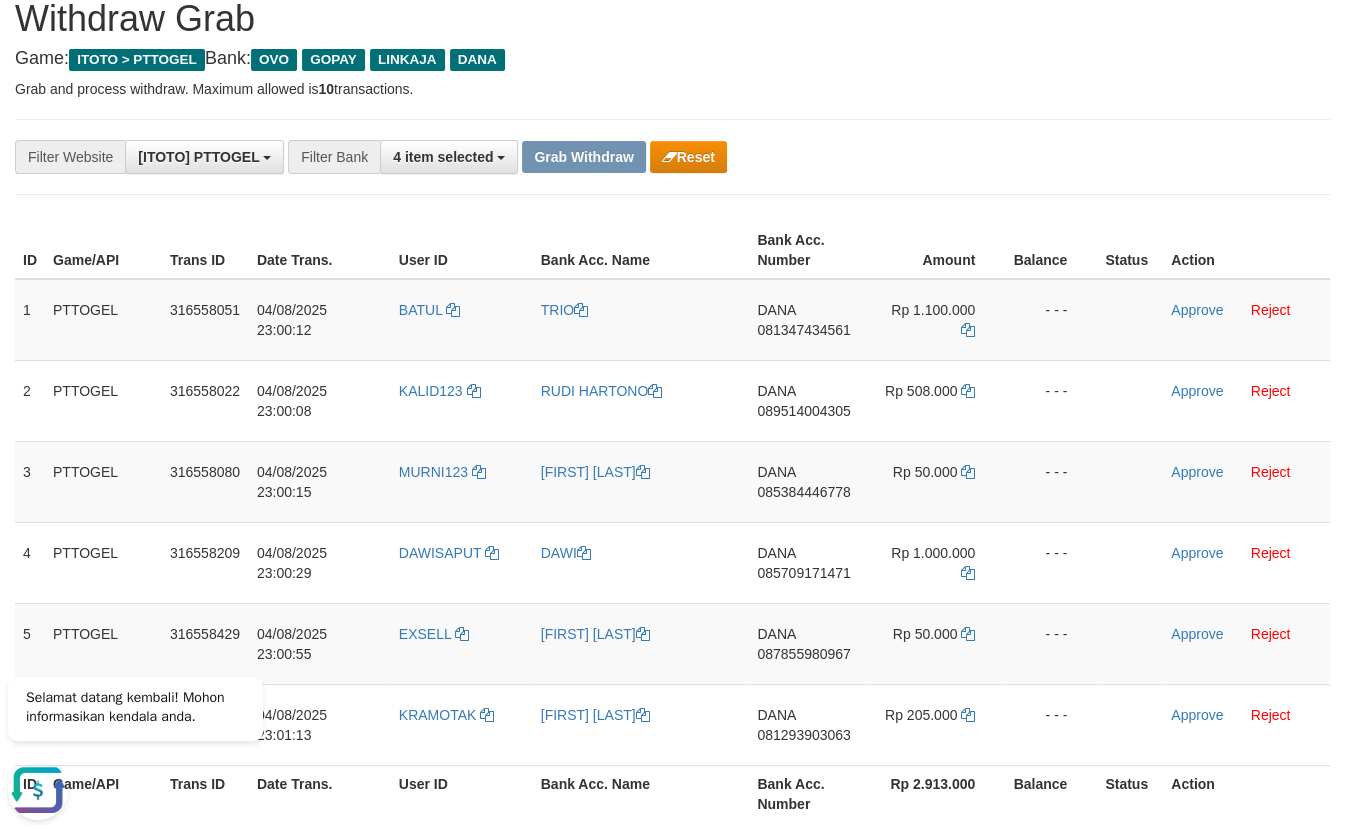 drag, startPoint x: 818, startPoint y: 327, endPoint x: 1345, endPoint y: 336, distance: 527.07684 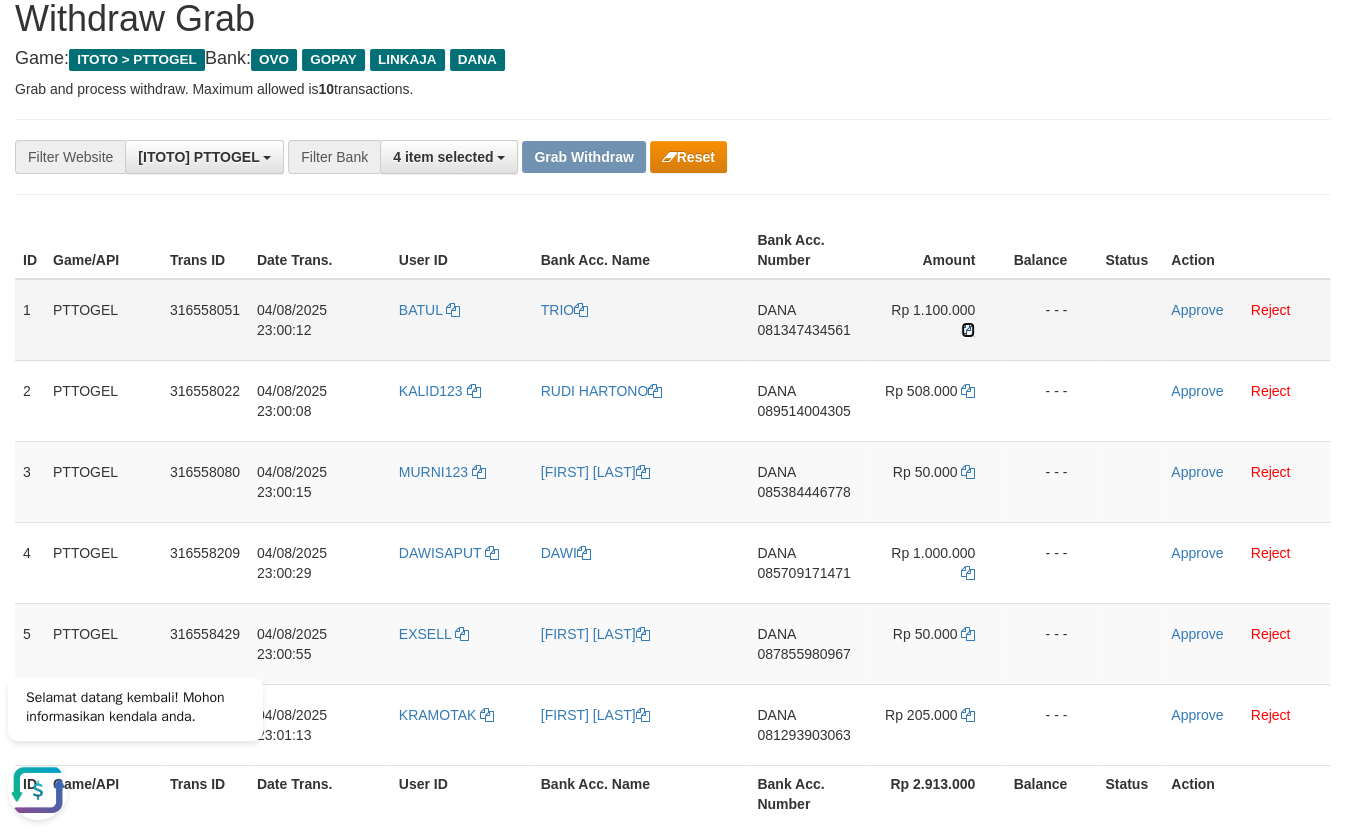 click at bounding box center (968, 330) 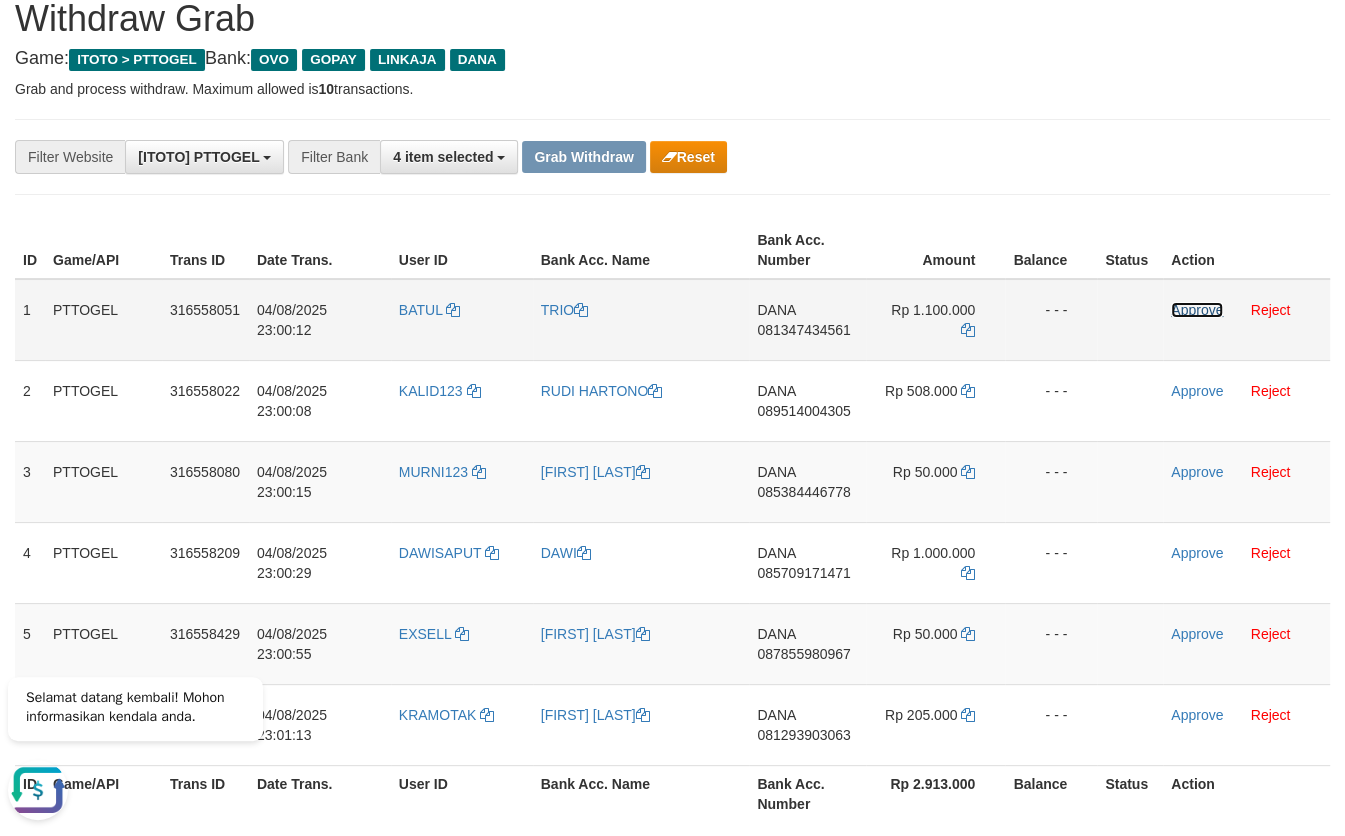 click on "Approve" at bounding box center [1197, 310] 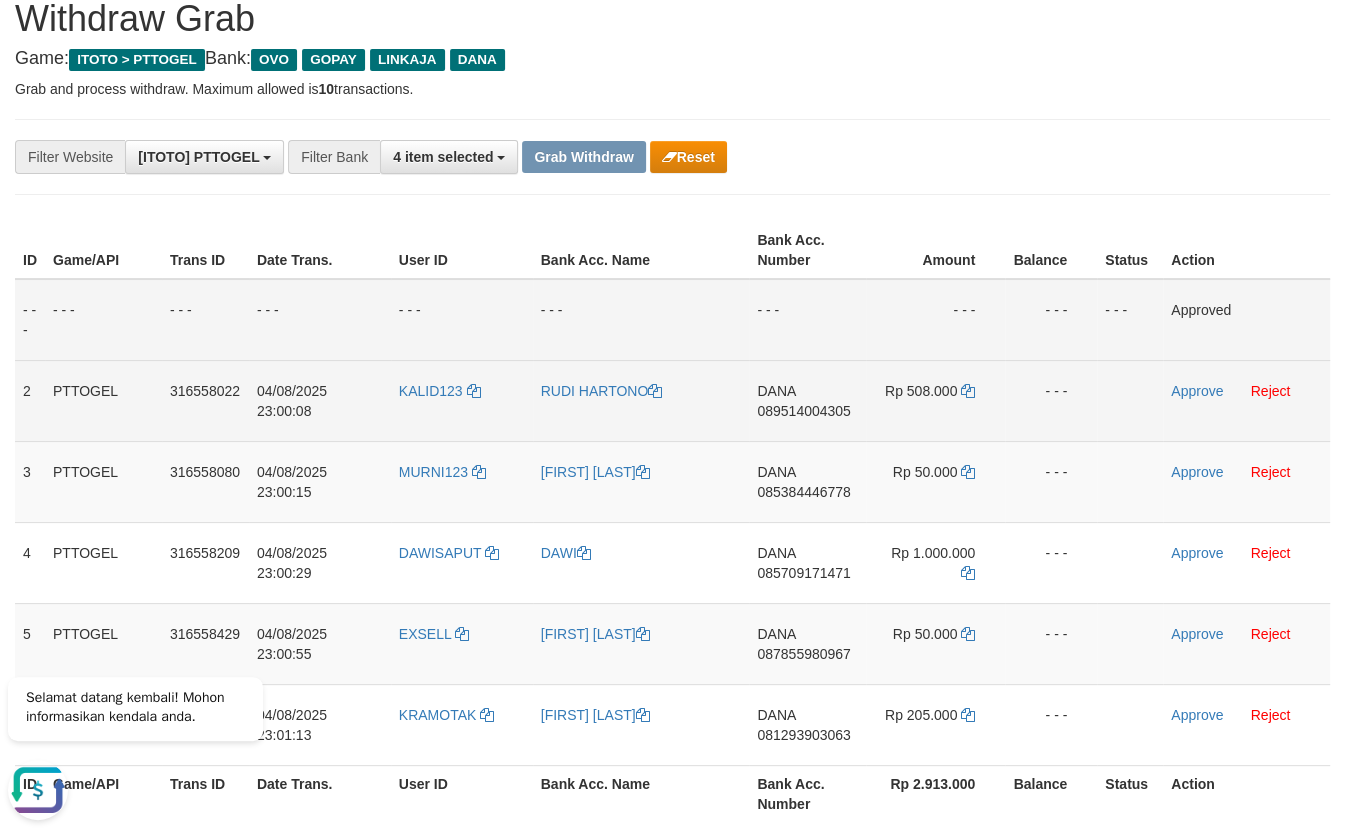 click on "089514004305" at bounding box center (803, 411) 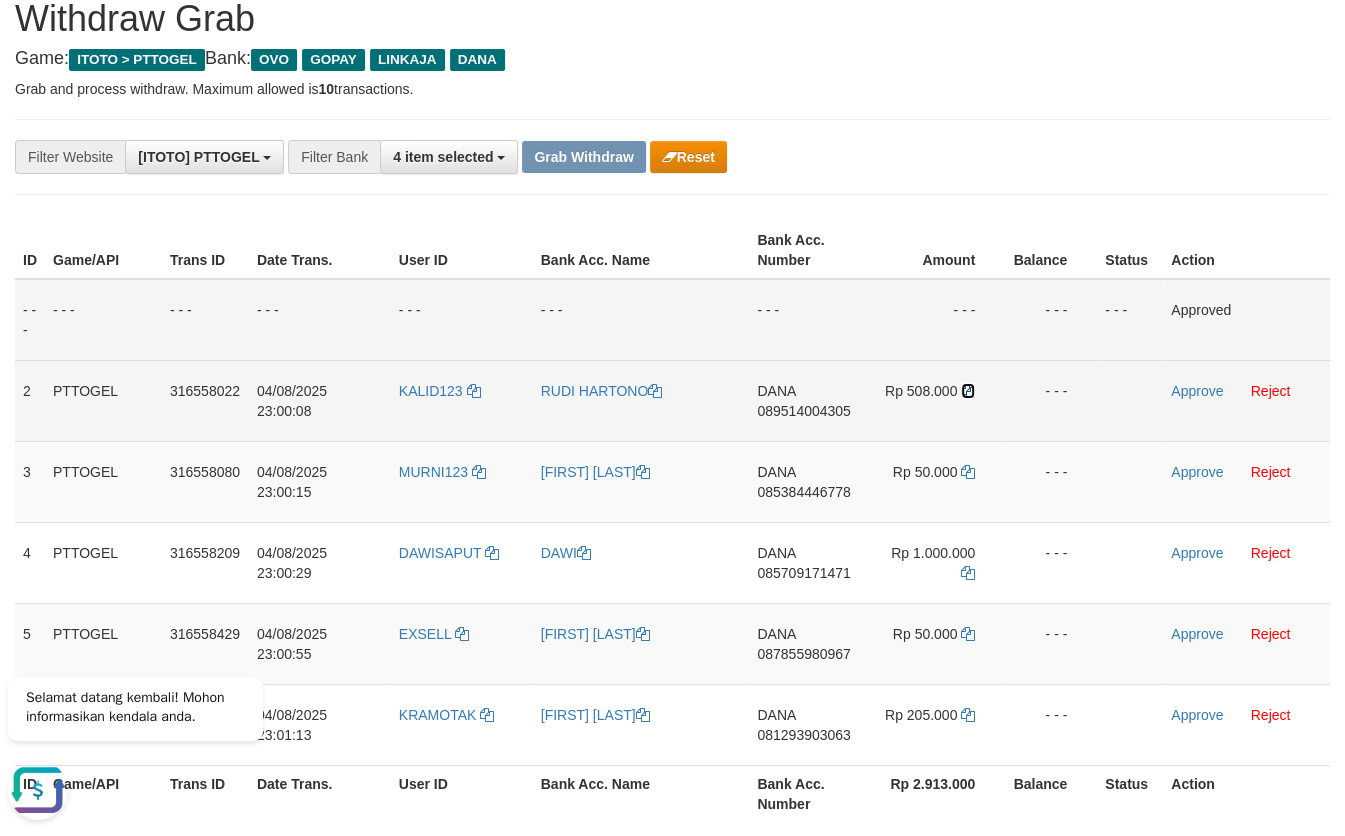 click at bounding box center (968, 391) 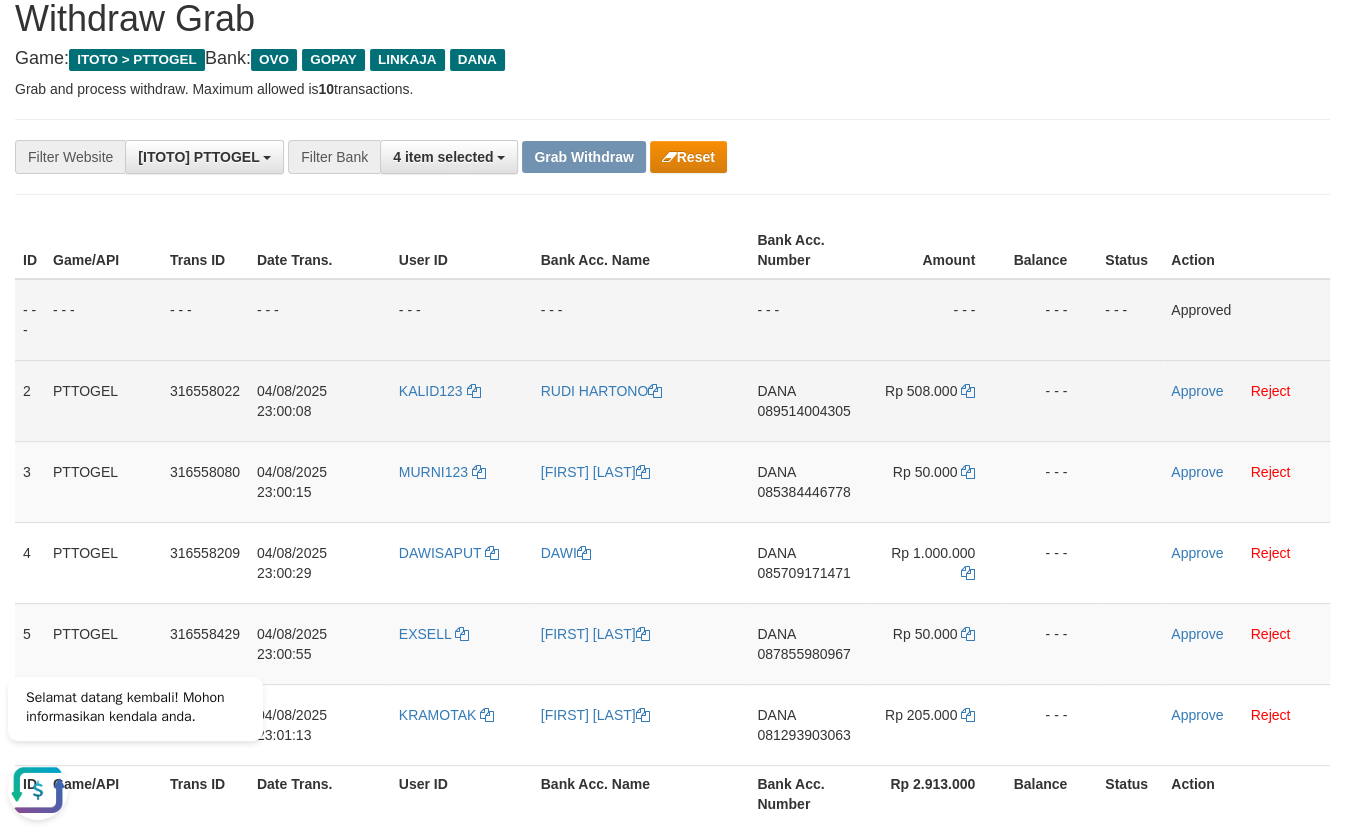 drag, startPoint x: 1201, startPoint y: 376, endPoint x: 1198, endPoint y: 391, distance: 15.297058 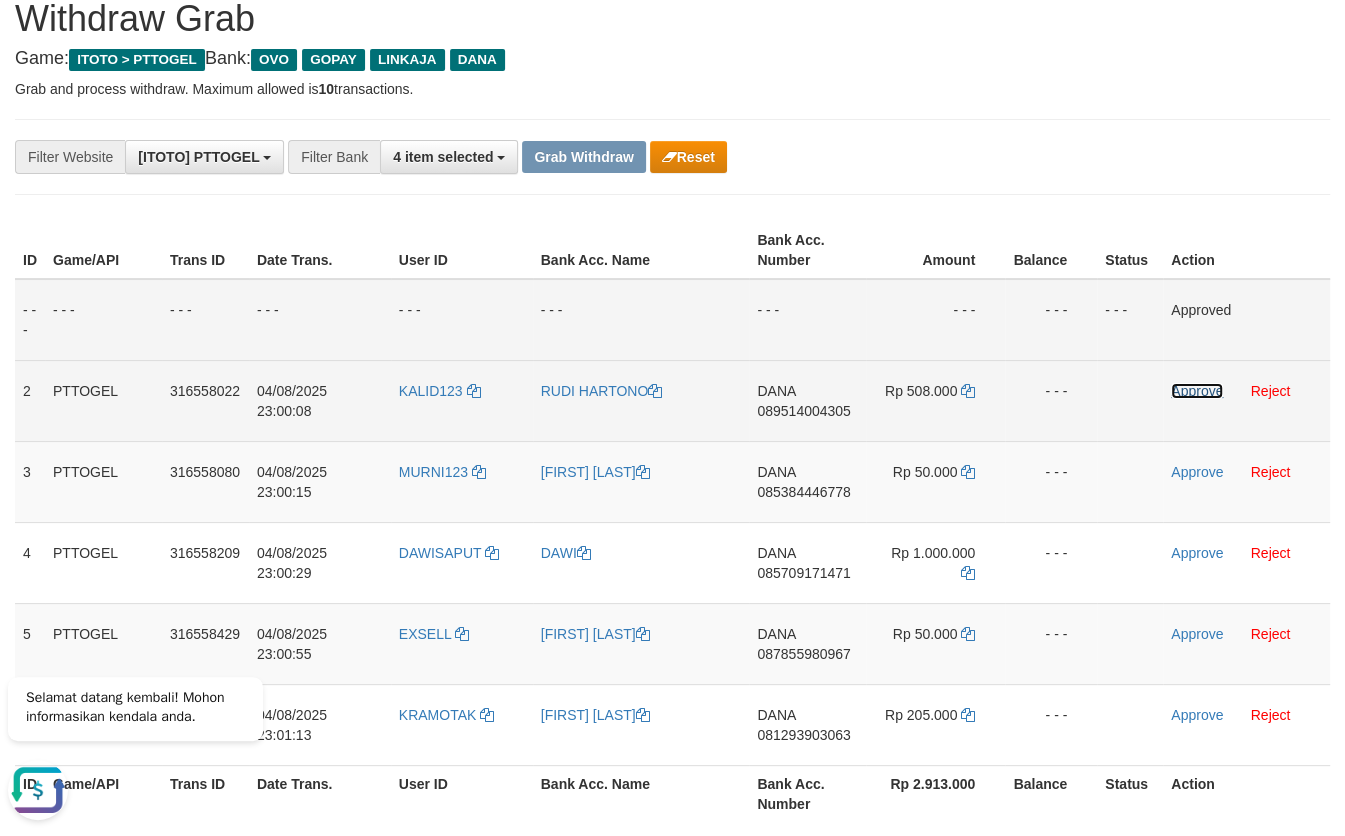 click on "Approve" at bounding box center [1197, 391] 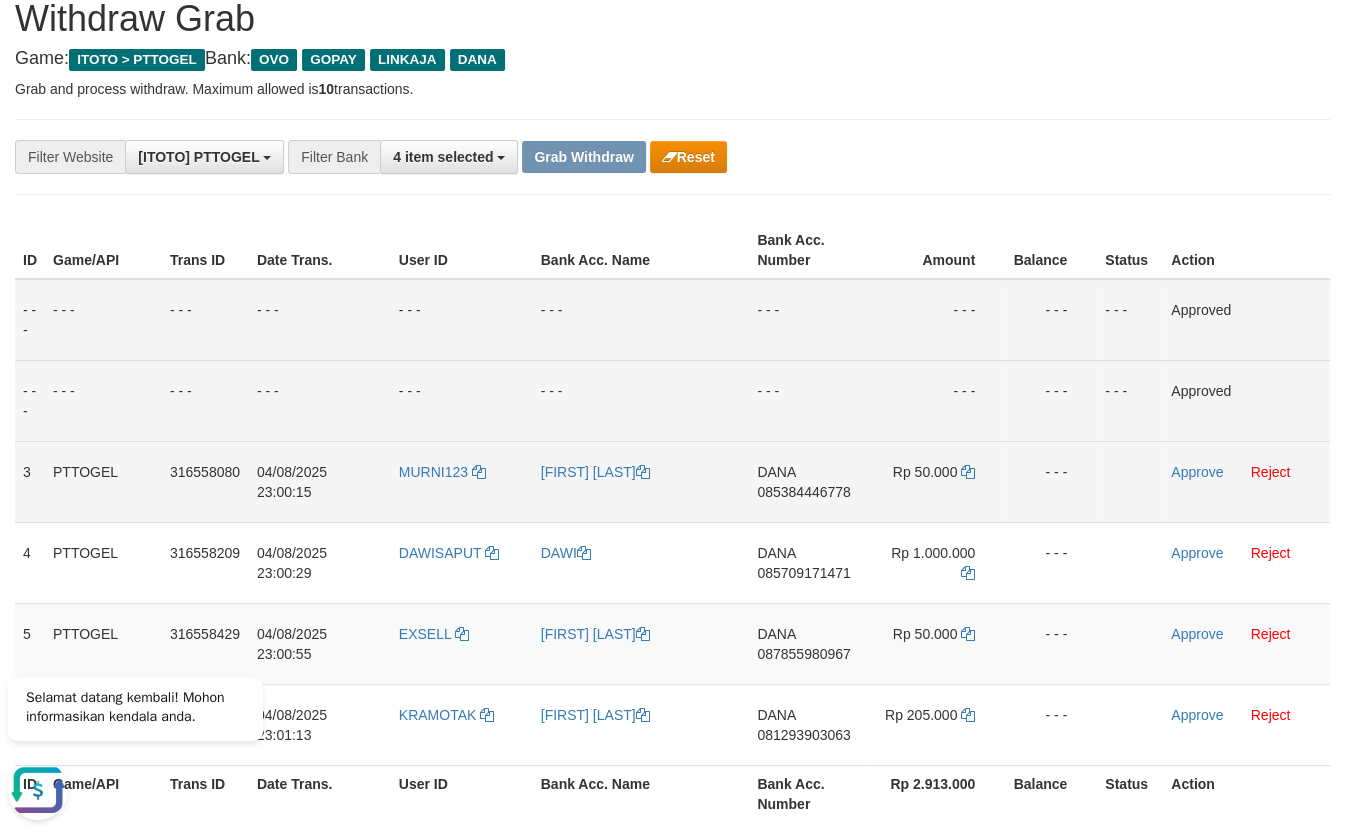 click on "085384446778" at bounding box center (803, 492) 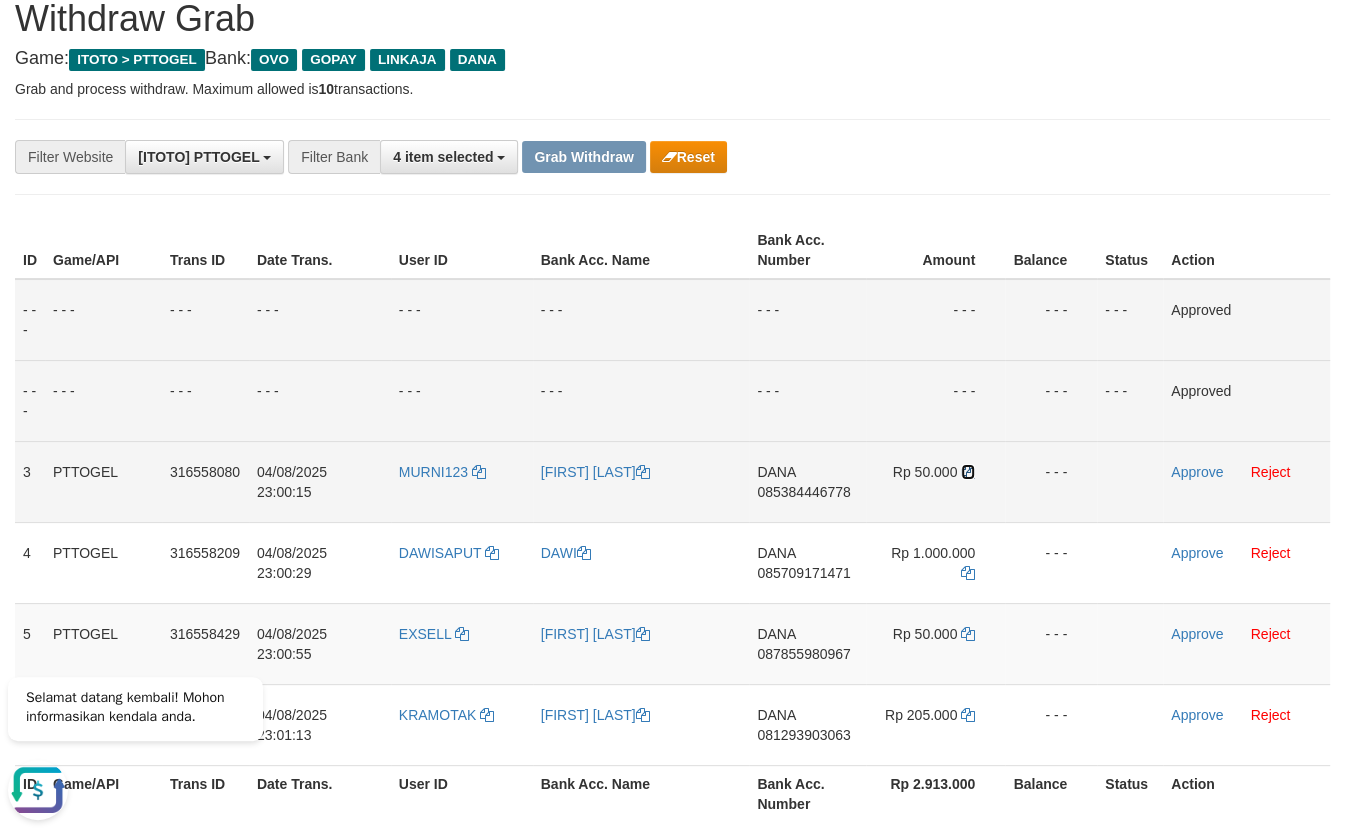 click at bounding box center [968, 472] 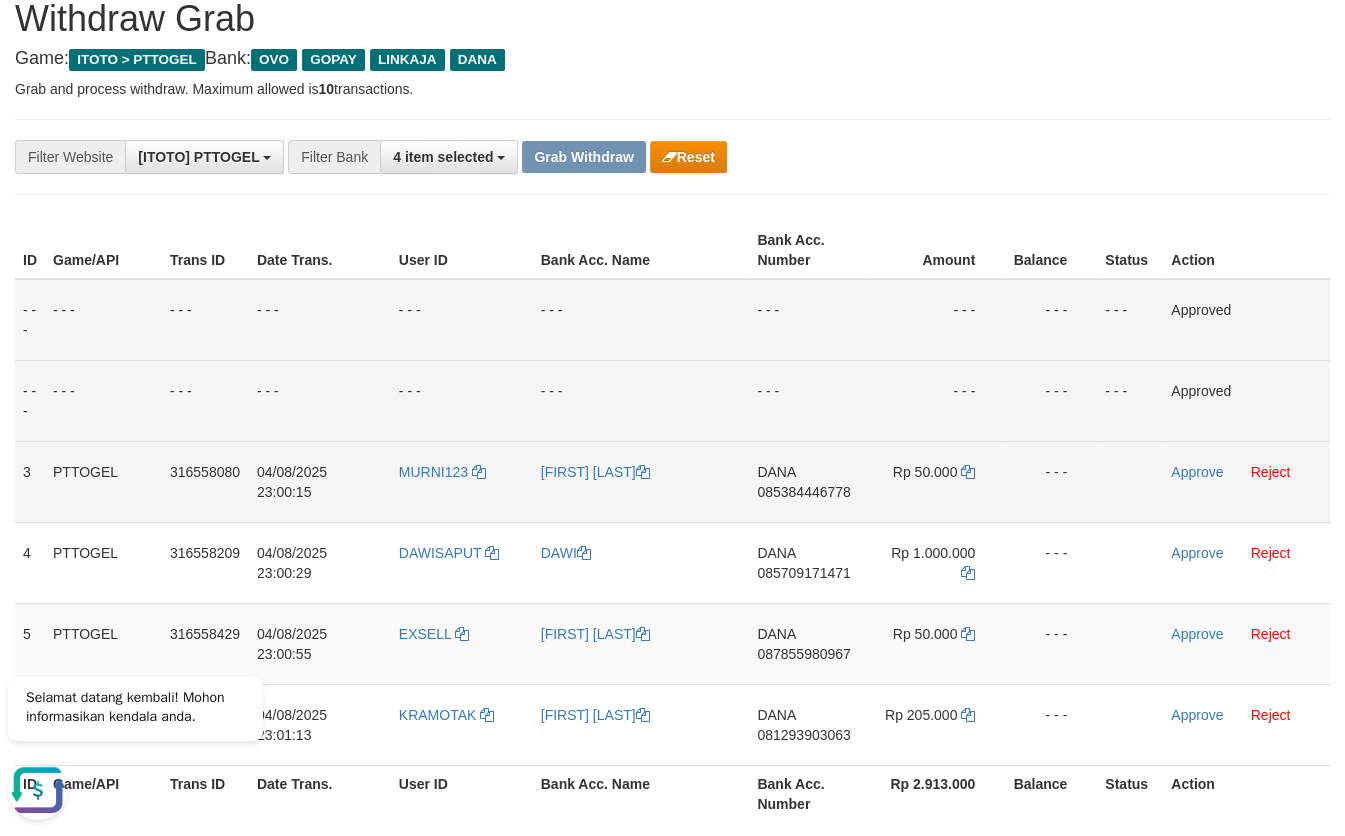 click on "Approve
Reject" at bounding box center (1246, 481) 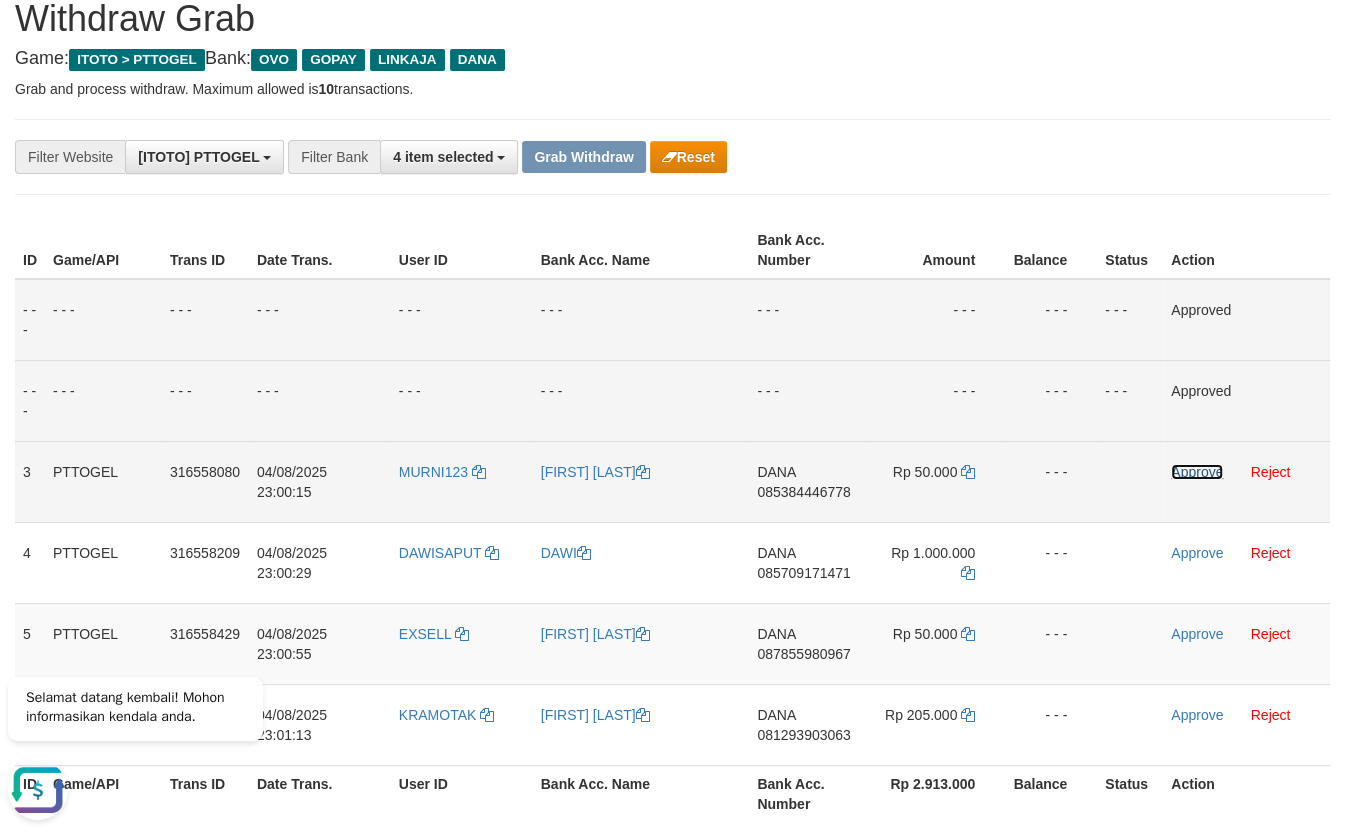 click on "Approve" at bounding box center (1197, 472) 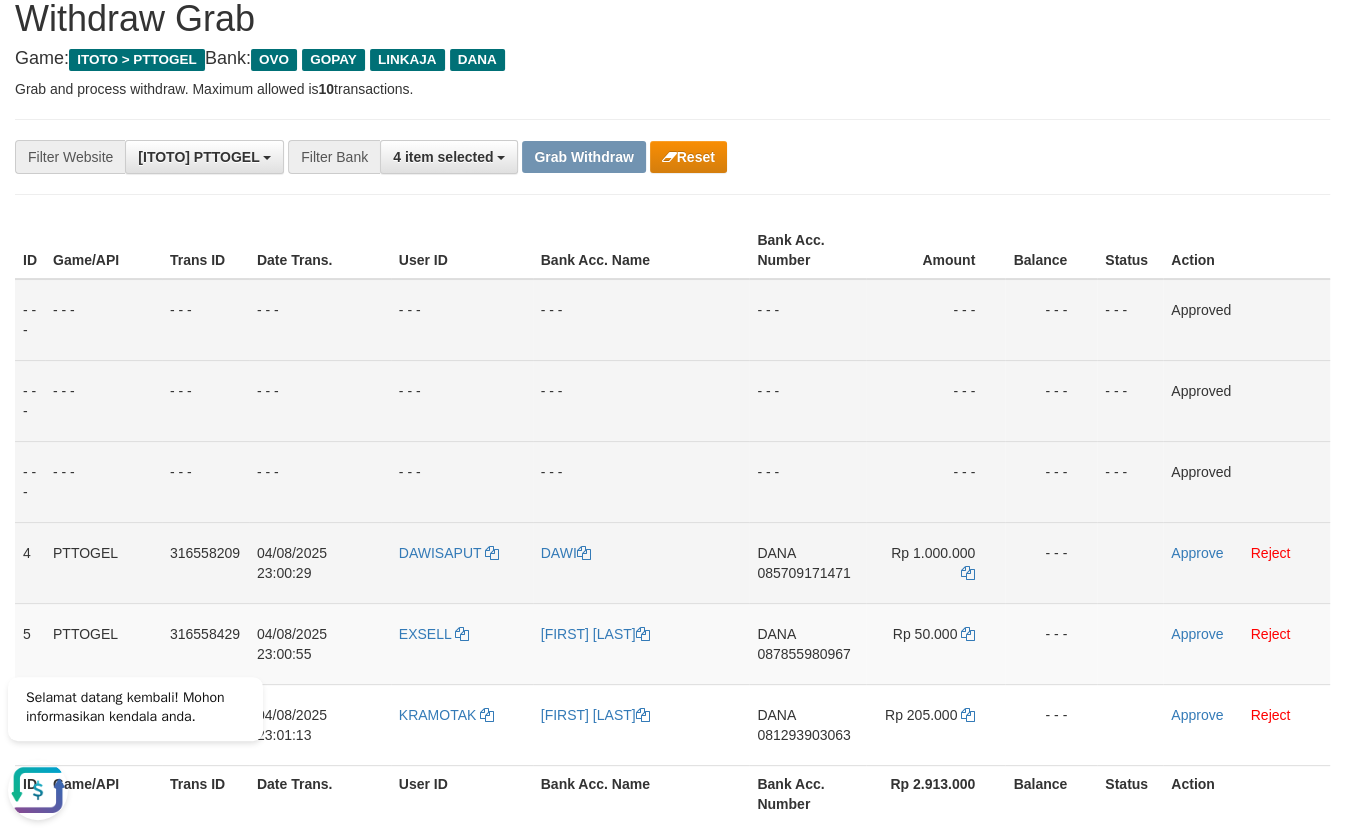 click on "085709171471" at bounding box center [803, 573] 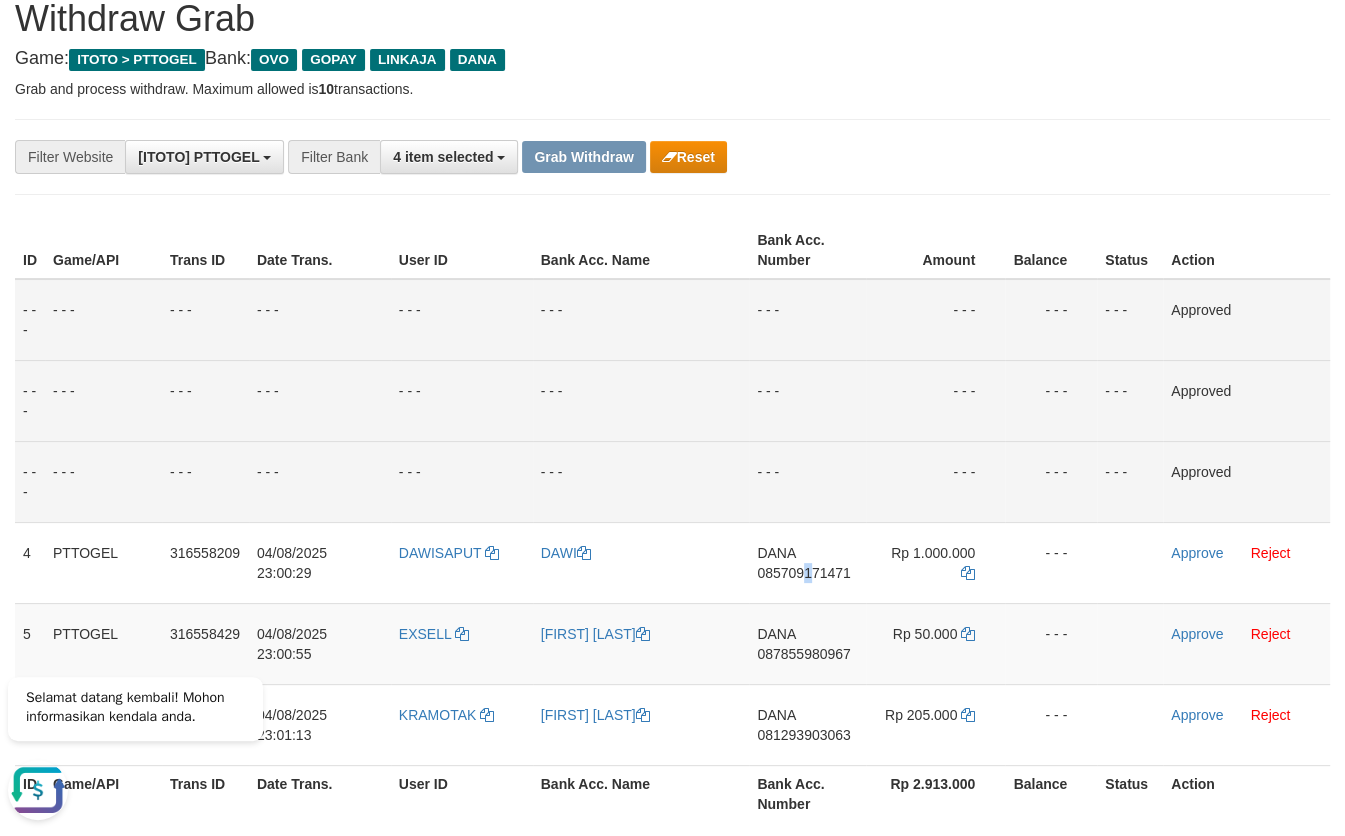 drag, startPoint x: 806, startPoint y: 570, endPoint x: 1327, endPoint y: 348, distance: 566.32587 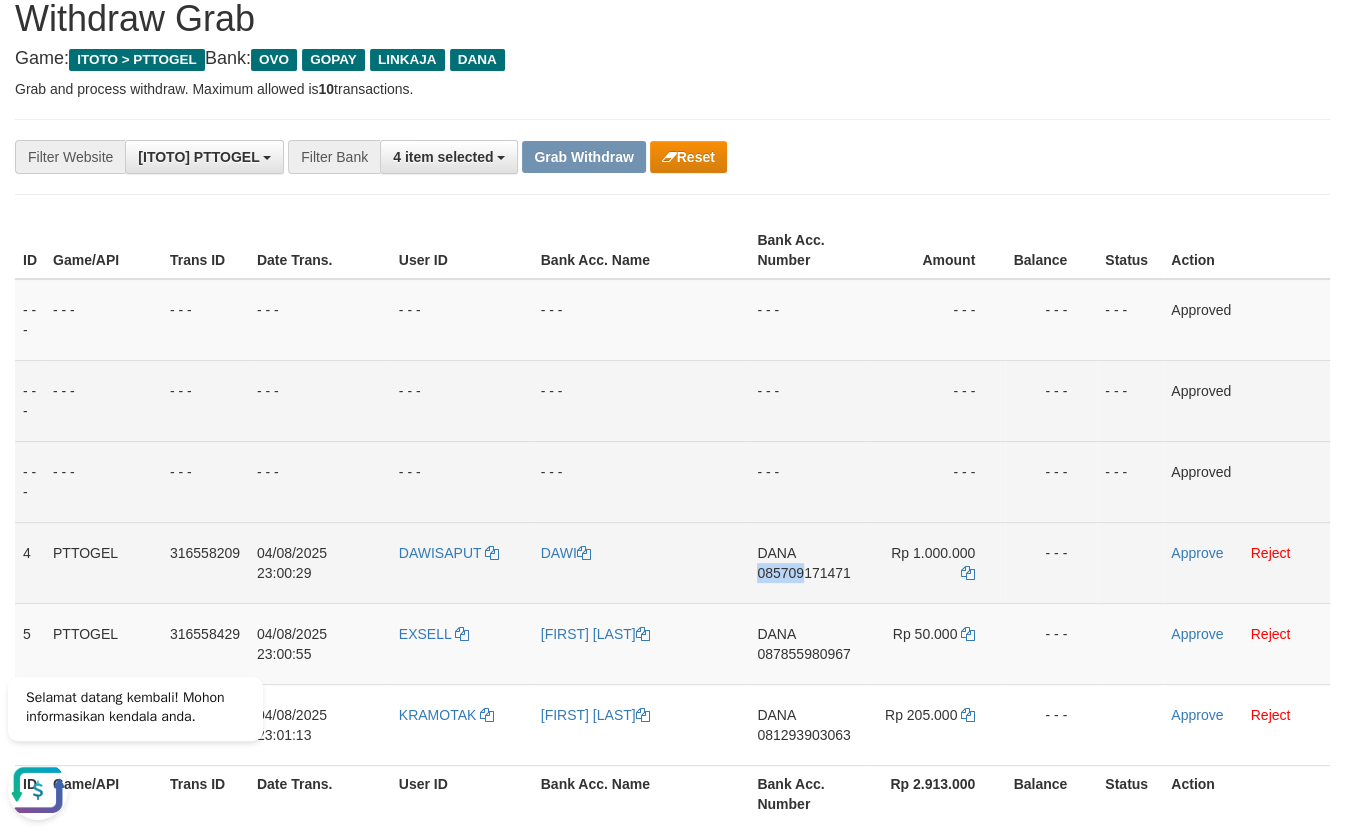 click on "085709171471" at bounding box center (803, 573) 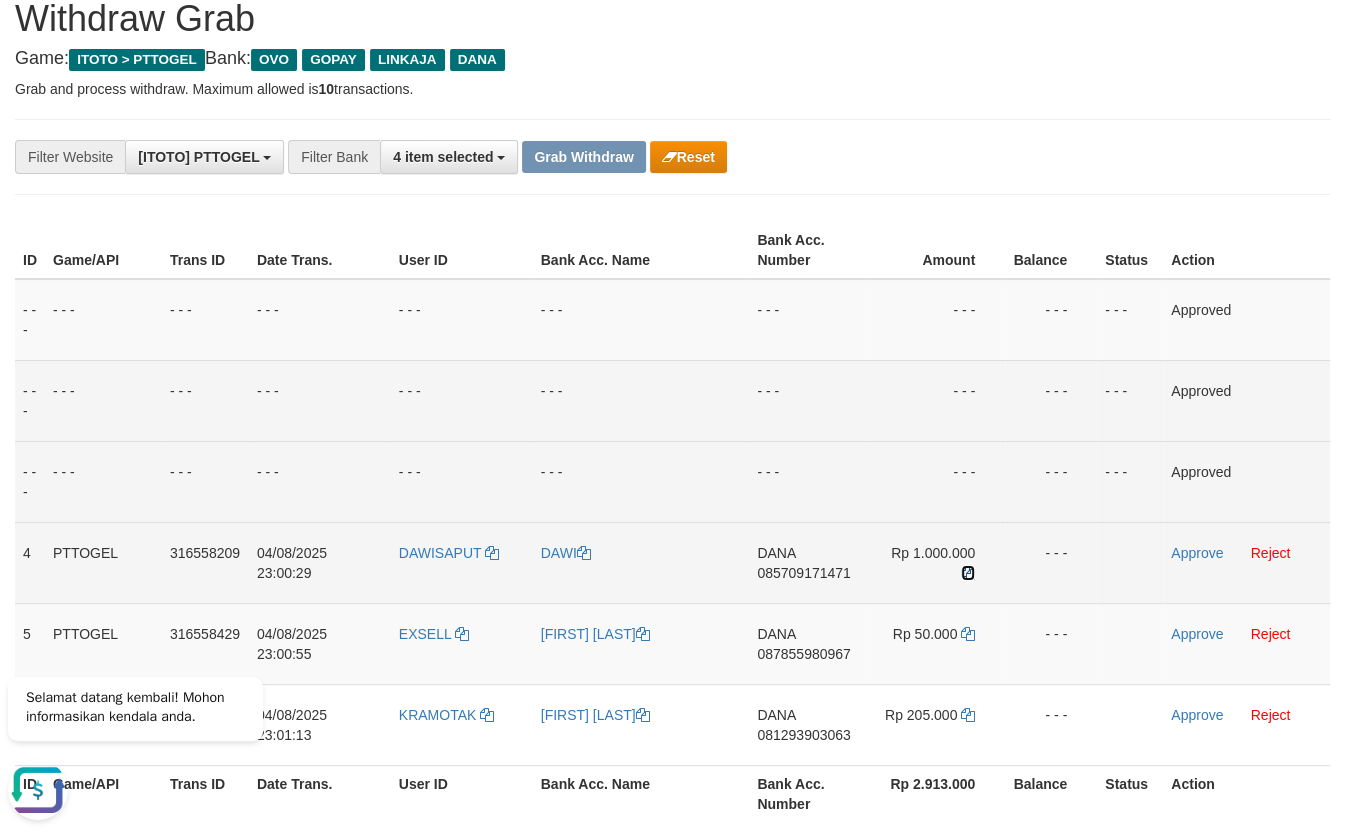 click at bounding box center (968, 573) 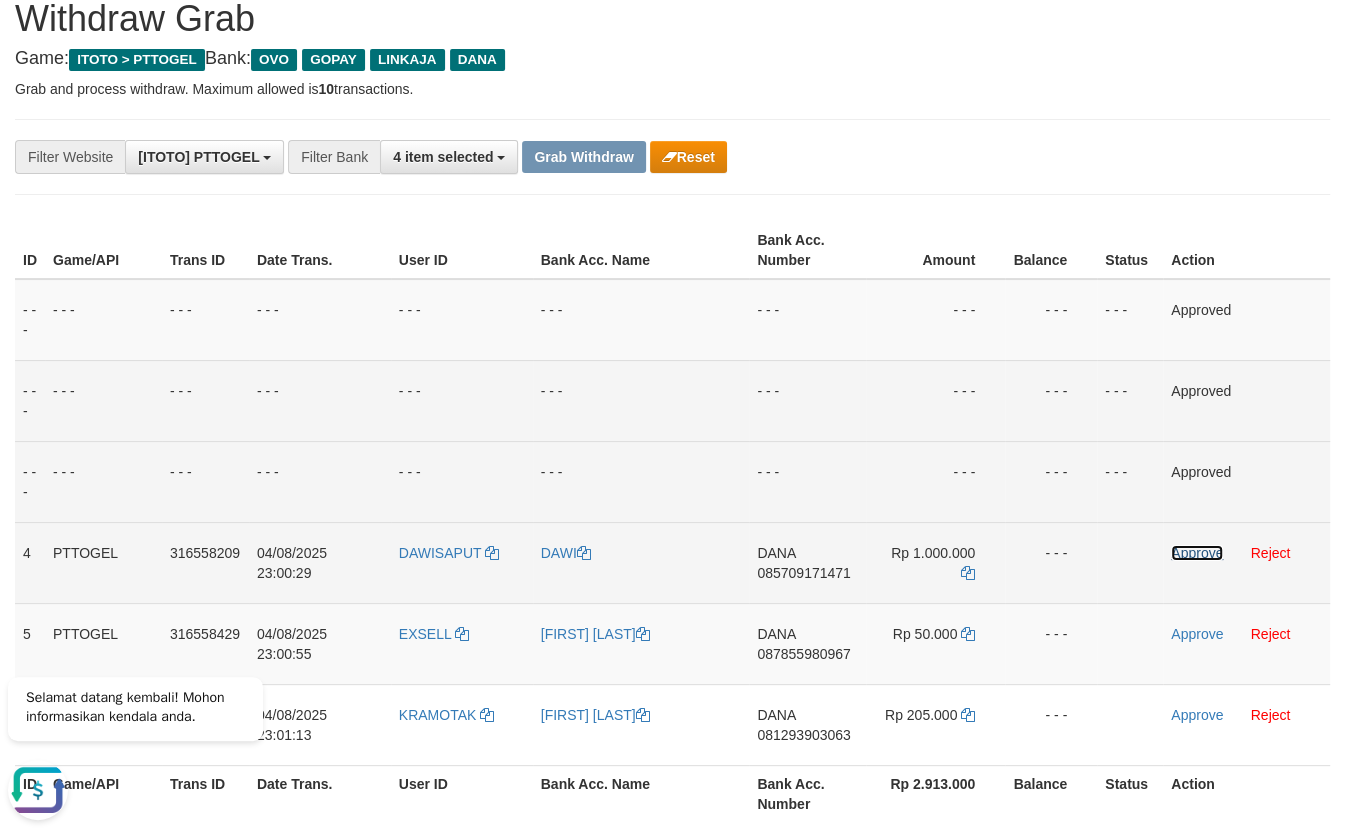 click on "Approve" at bounding box center [1197, 553] 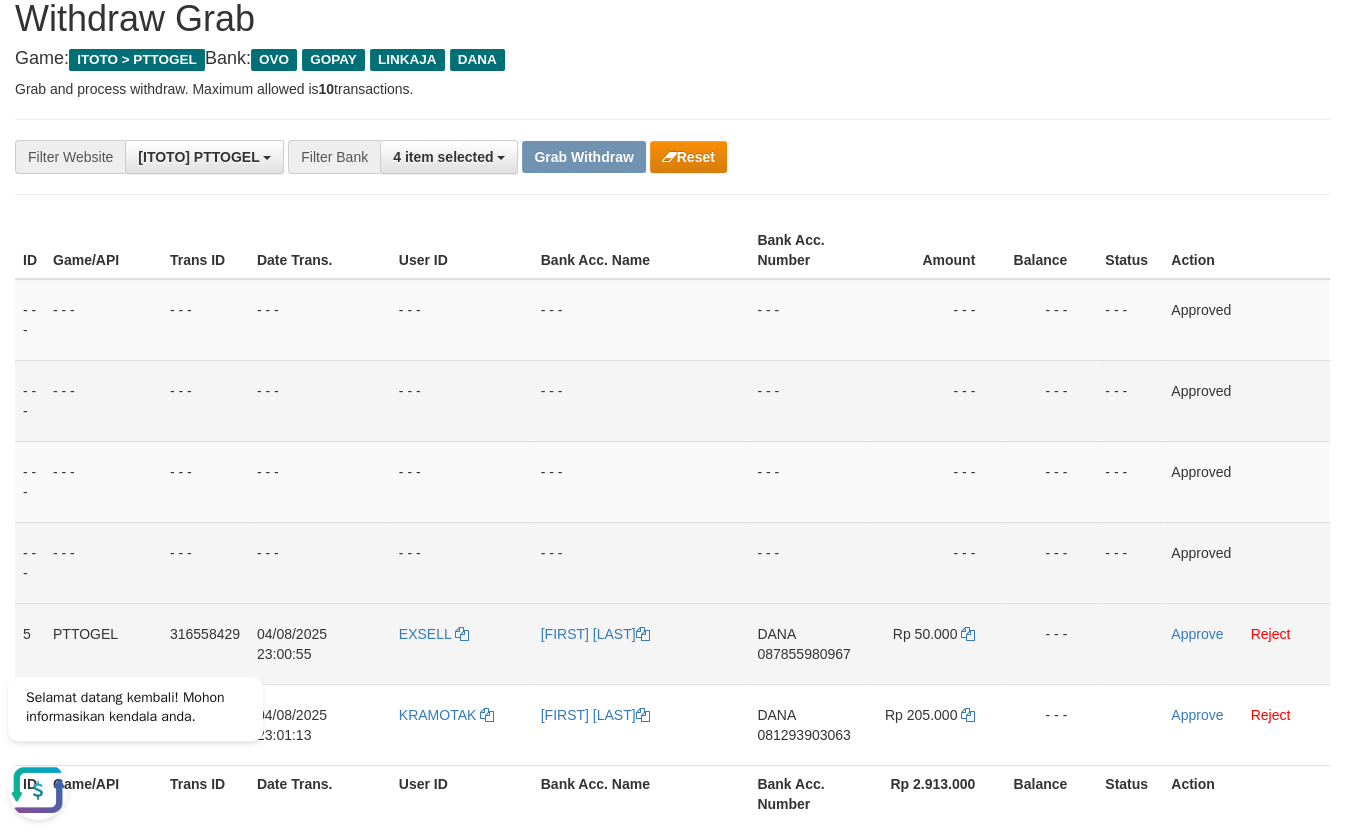 click on "087855980967" at bounding box center [803, 654] 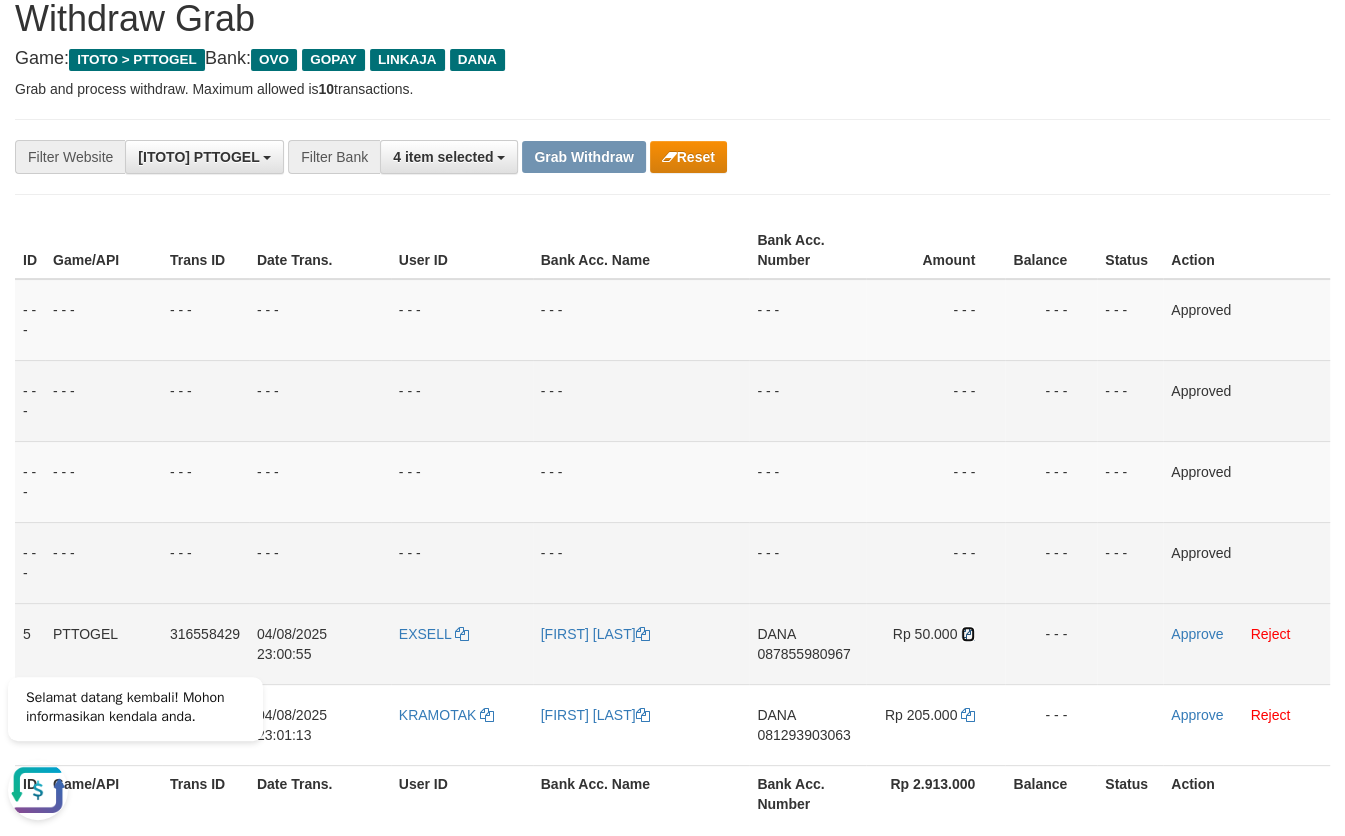 click at bounding box center [968, 634] 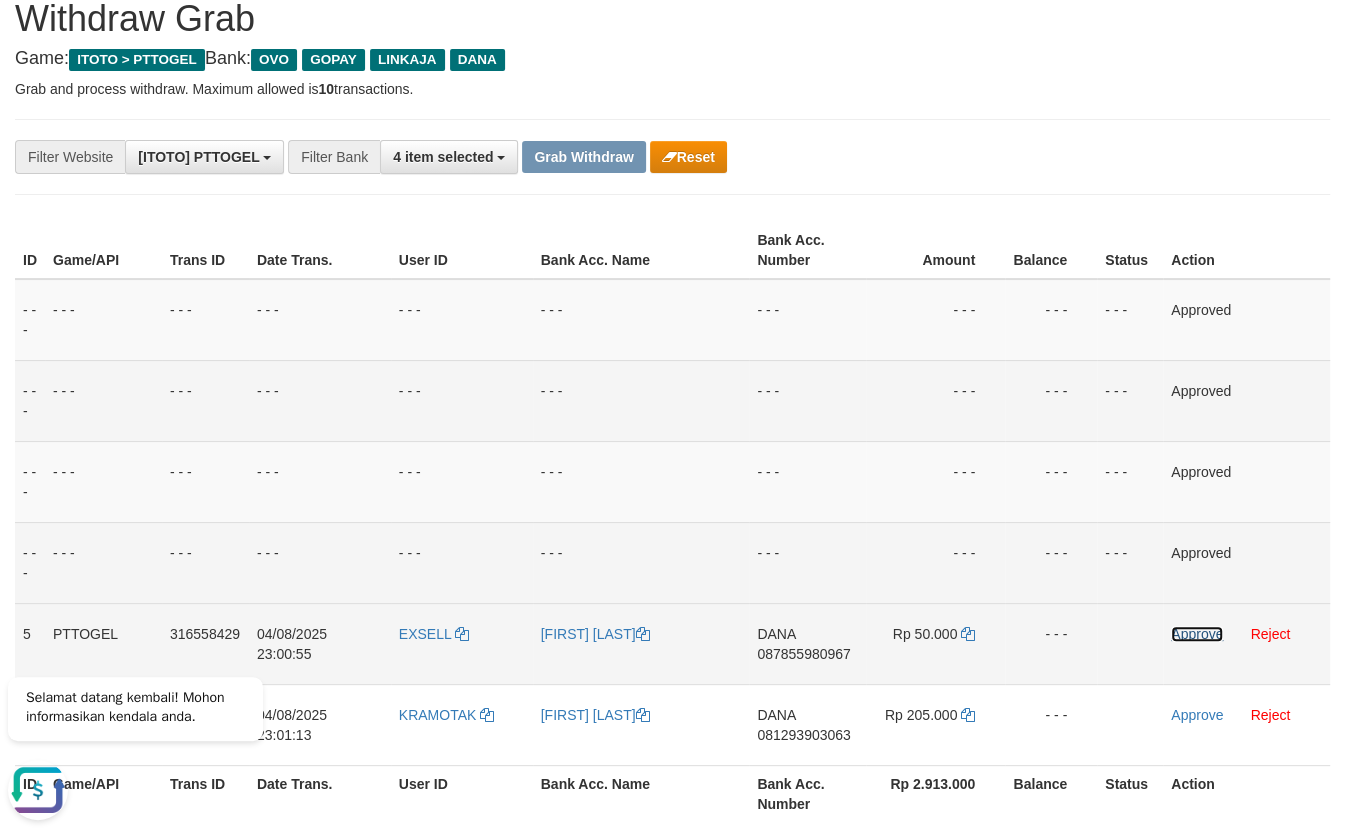 click on "Approve" at bounding box center [1197, 634] 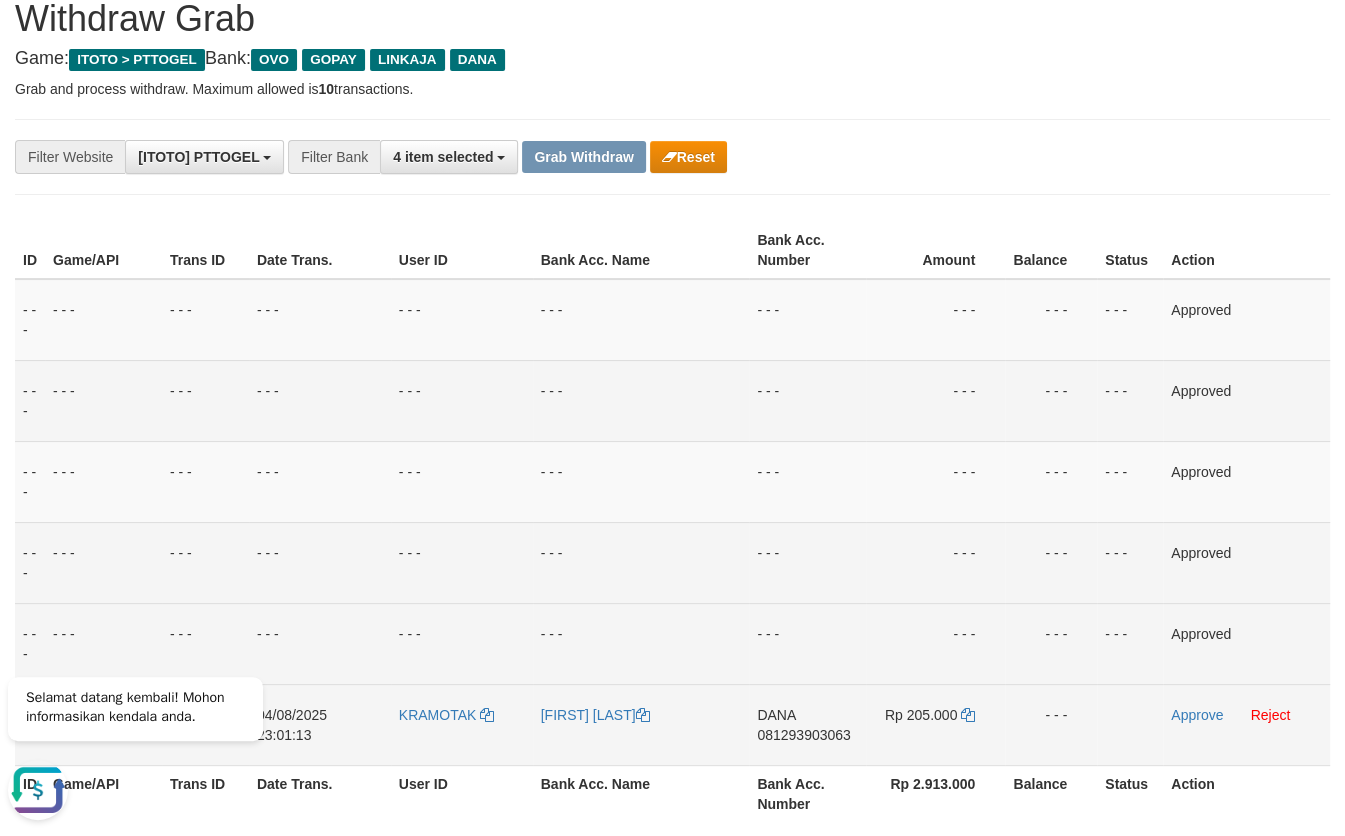 click on "081293903063" at bounding box center (803, 735) 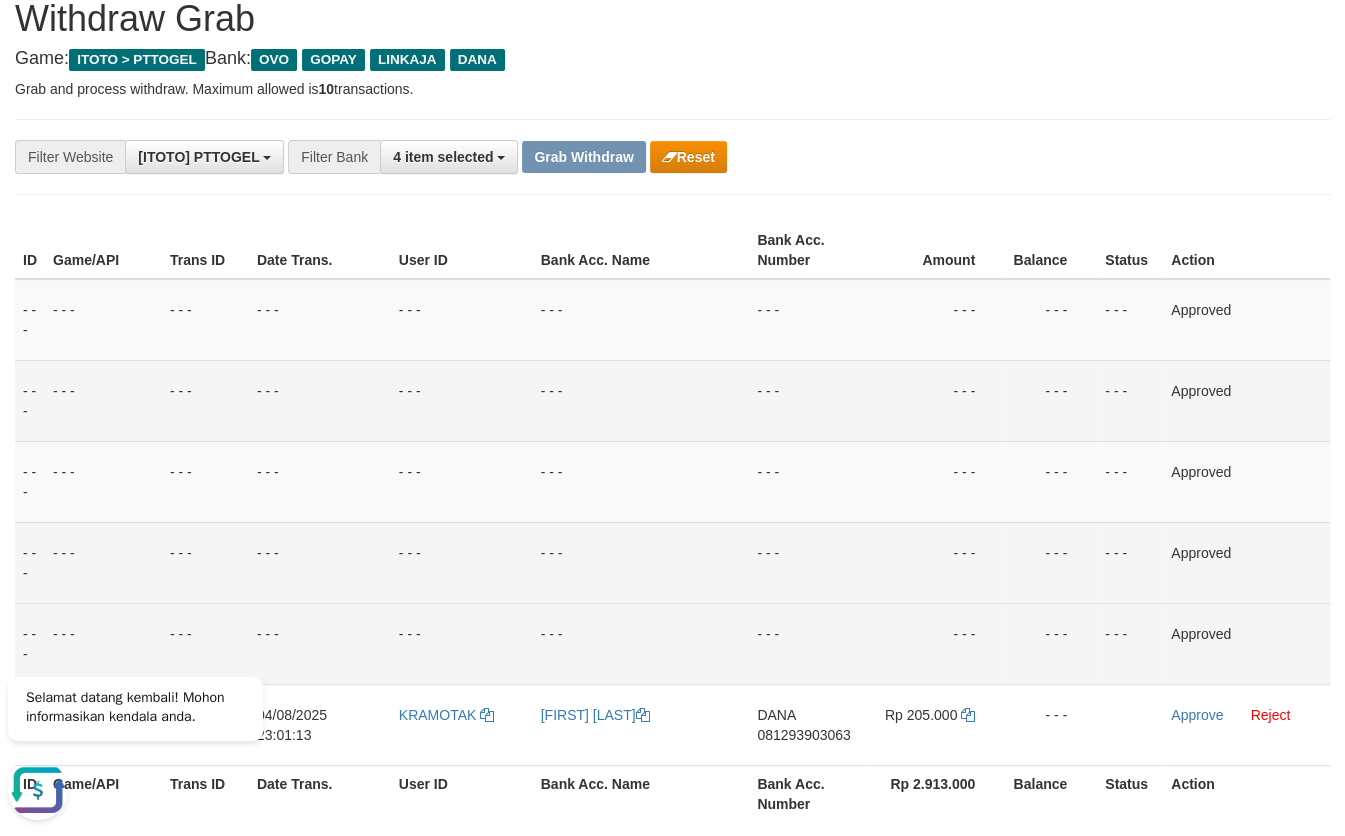 click on "081293903063" at bounding box center [803, 735] 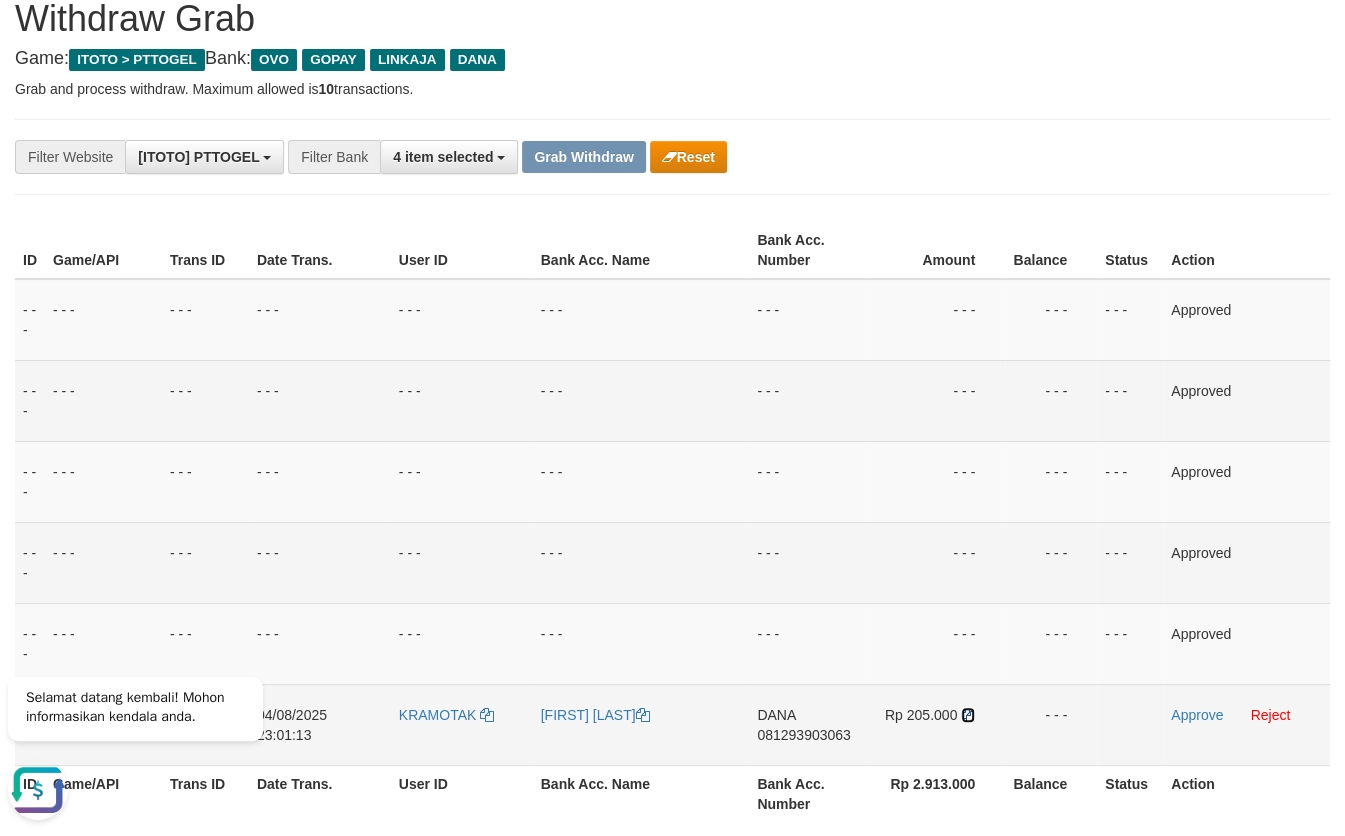 click at bounding box center [968, 715] 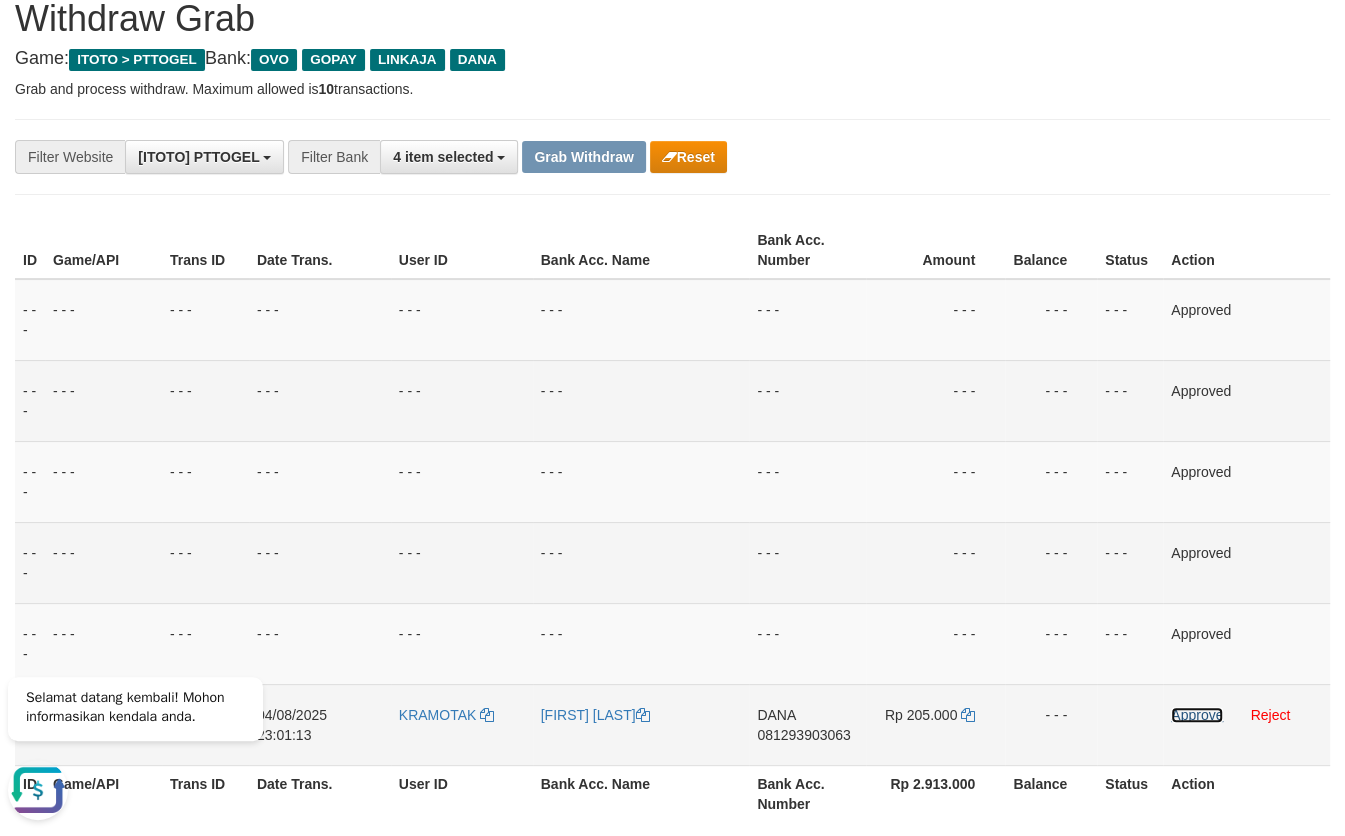 click on "Approve" at bounding box center [1197, 715] 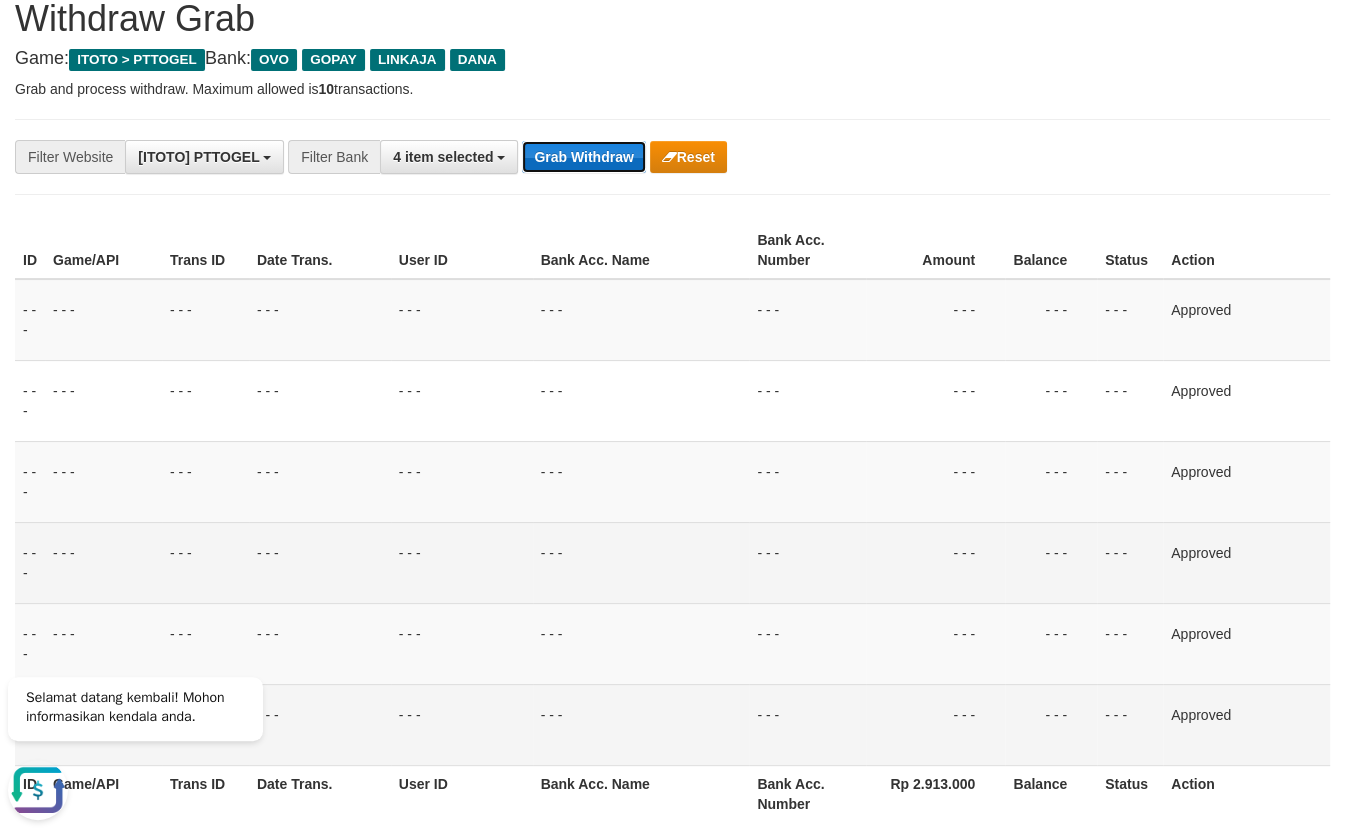 click on "Grab Withdraw" at bounding box center (583, 157) 